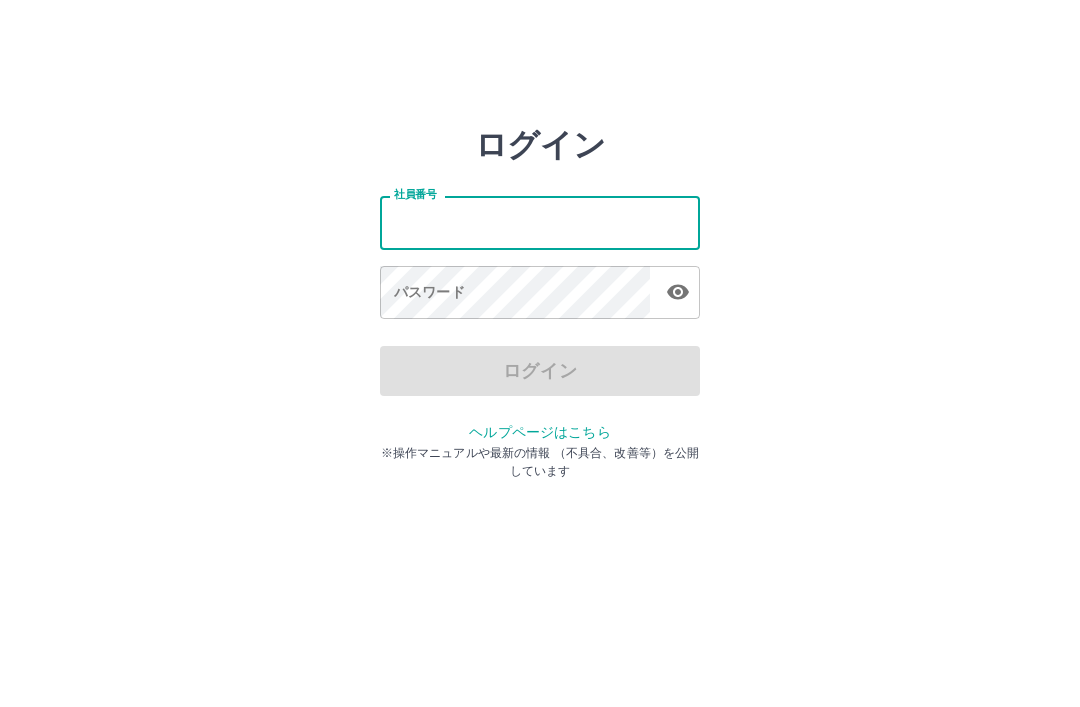 scroll, scrollTop: 0, scrollLeft: 0, axis: both 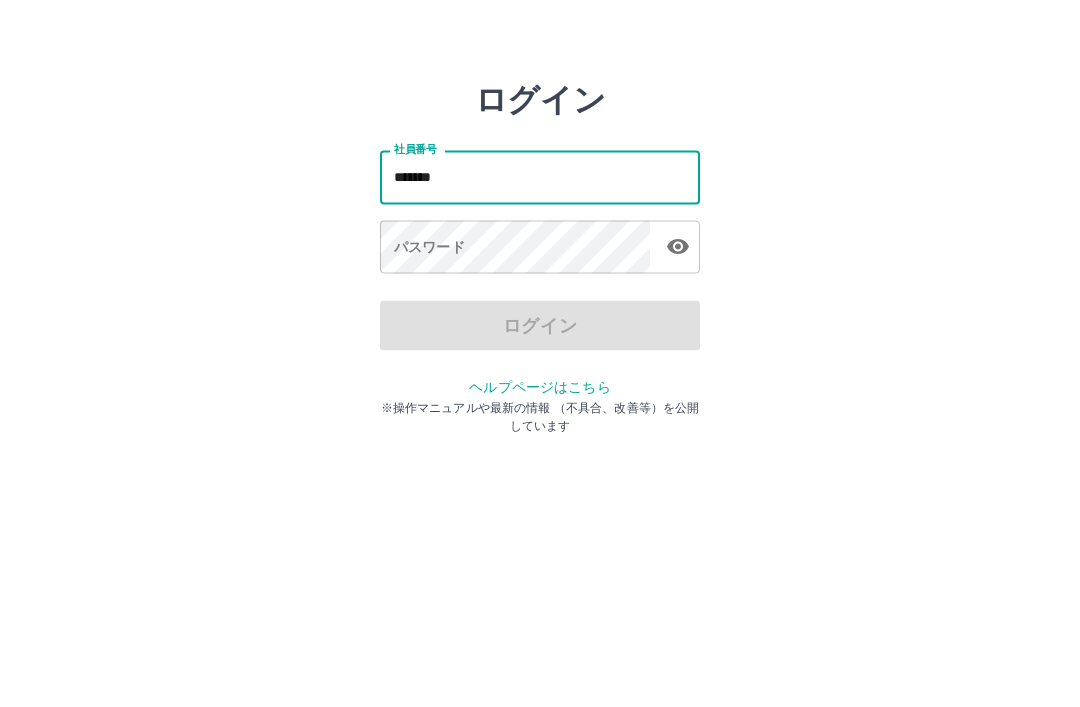 type on "*******" 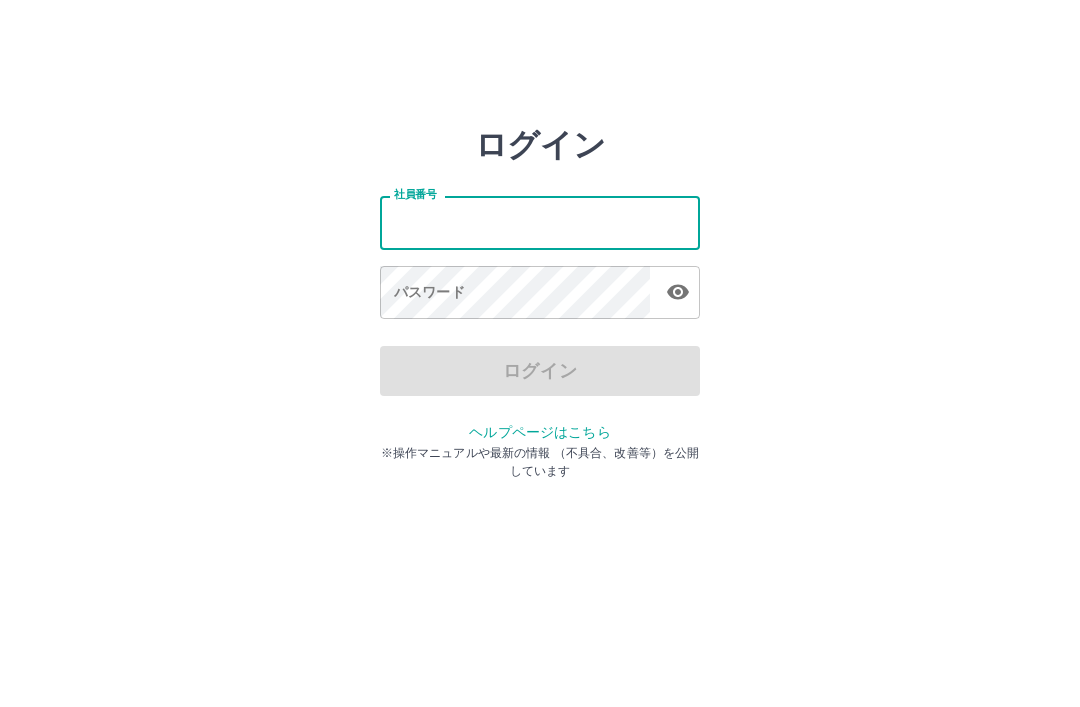 scroll, scrollTop: 0, scrollLeft: 0, axis: both 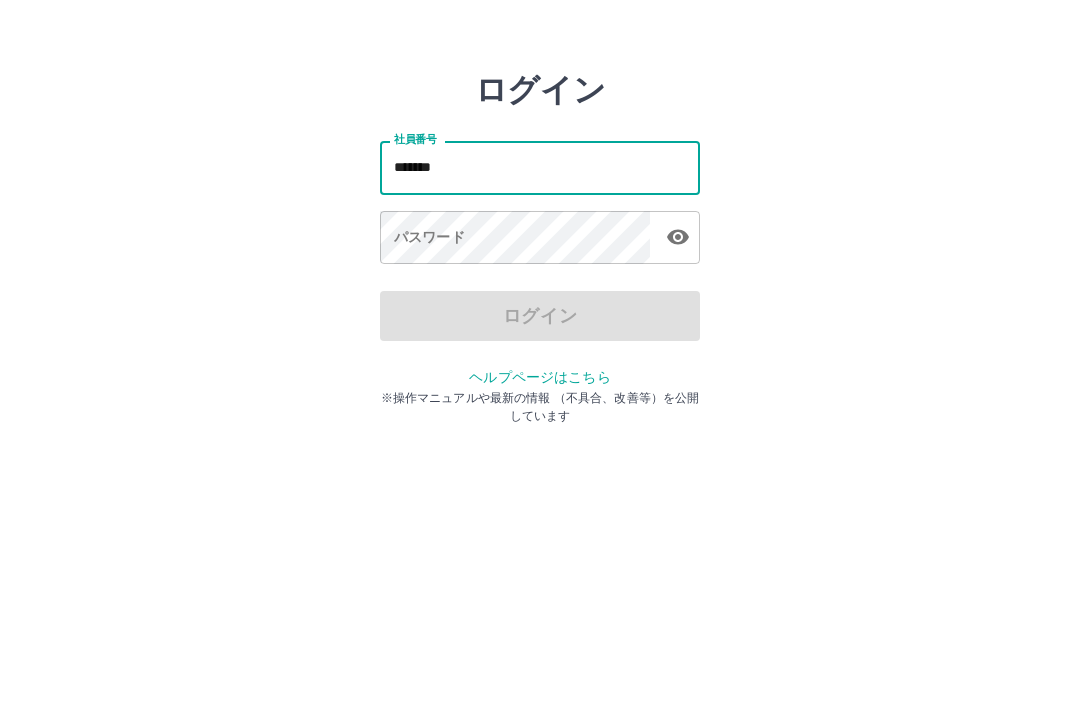 type on "*******" 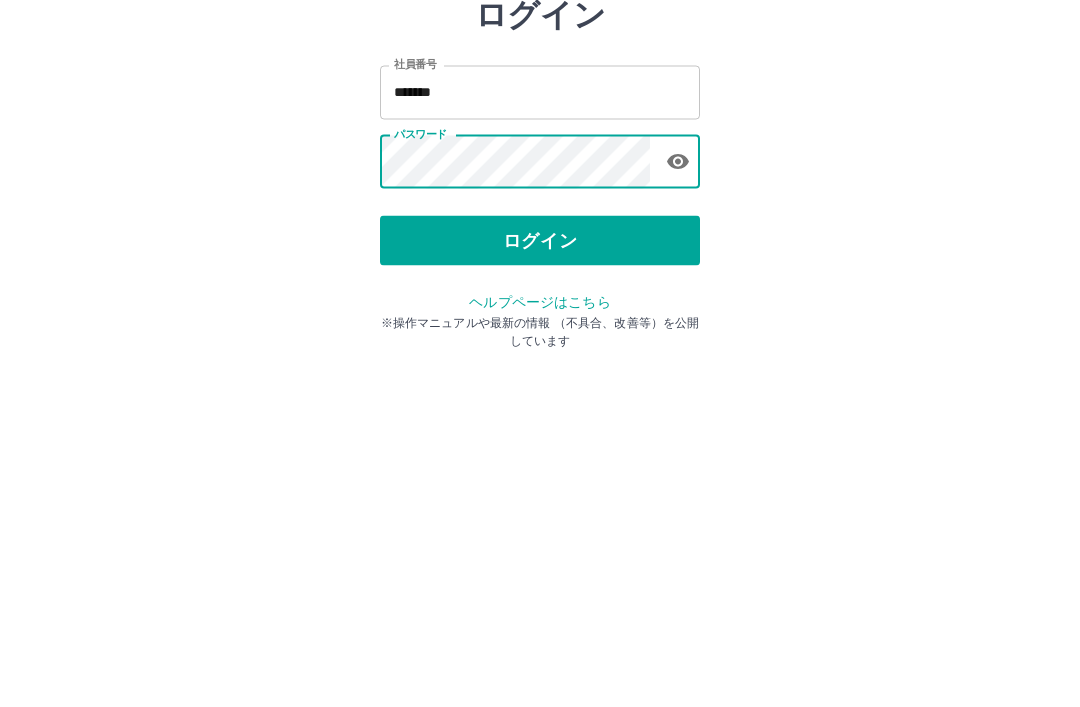 click on "ログイン" at bounding box center (540, 371) 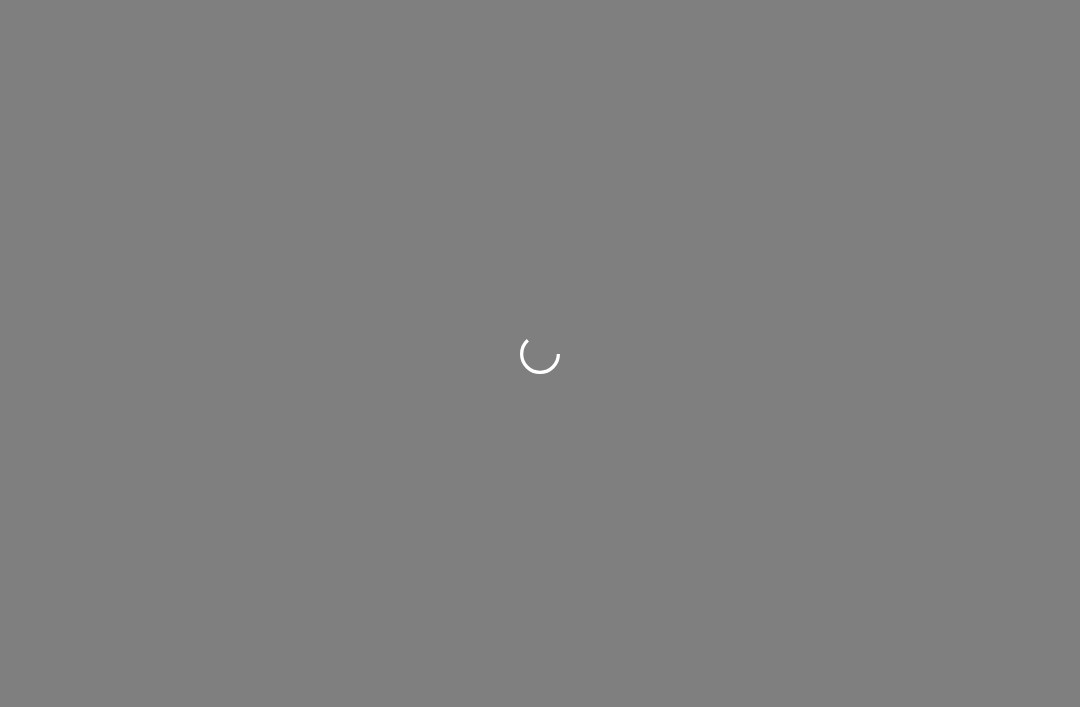 scroll, scrollTop: 0, scrollLeft: 0, axis: both 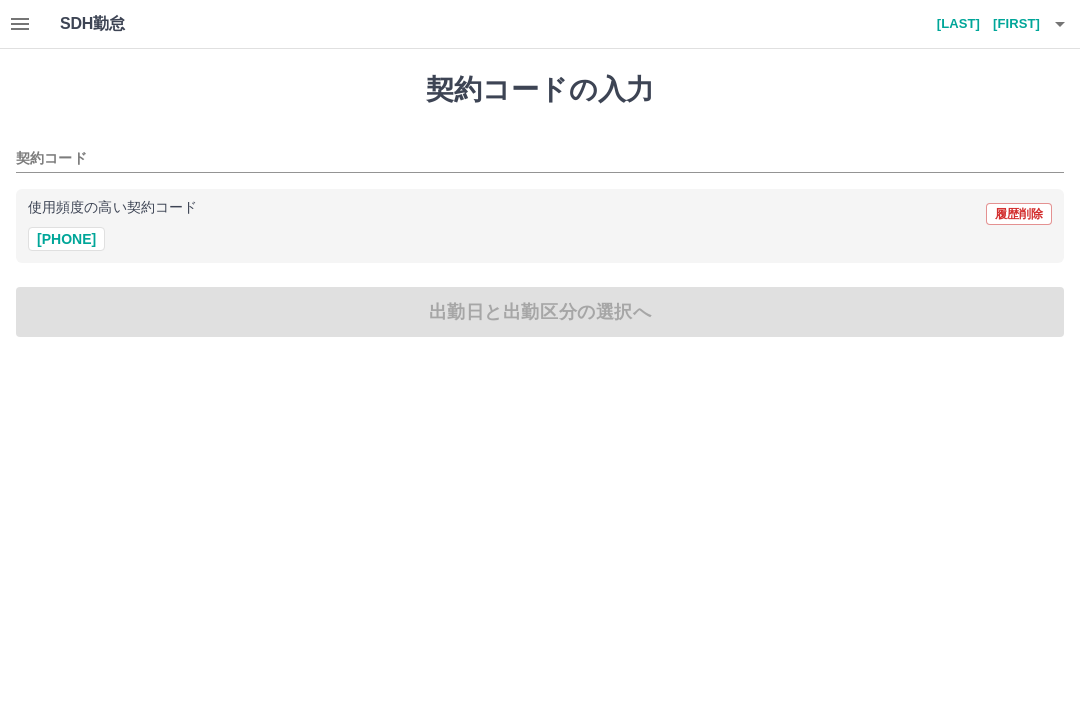 click on "[PHONE]" at bounding box center (66, 239) 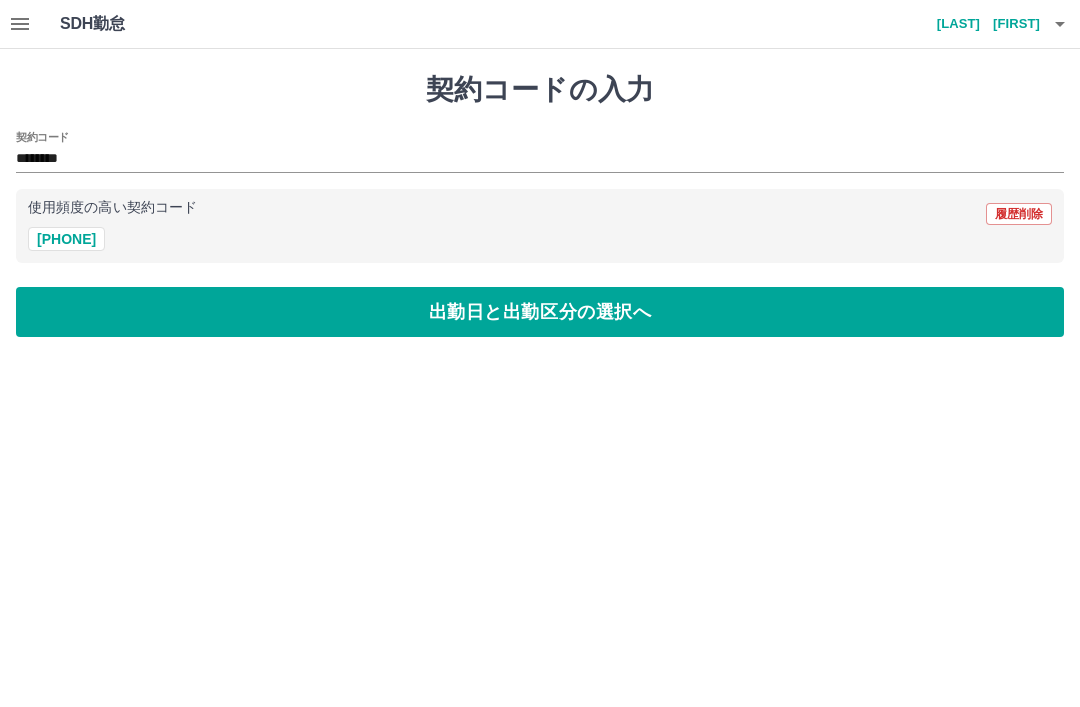 click on "使用頻度の高い契約コード" at bounding box center [112, 208] 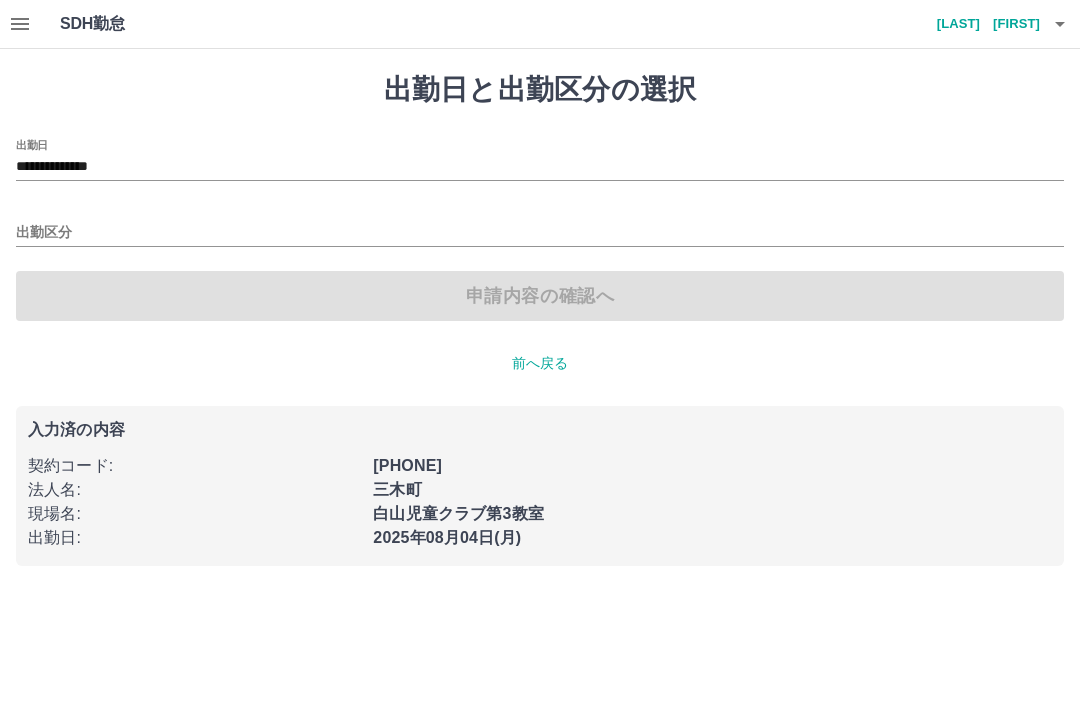 click on "出勤区分" at bounding box center (540, 226) 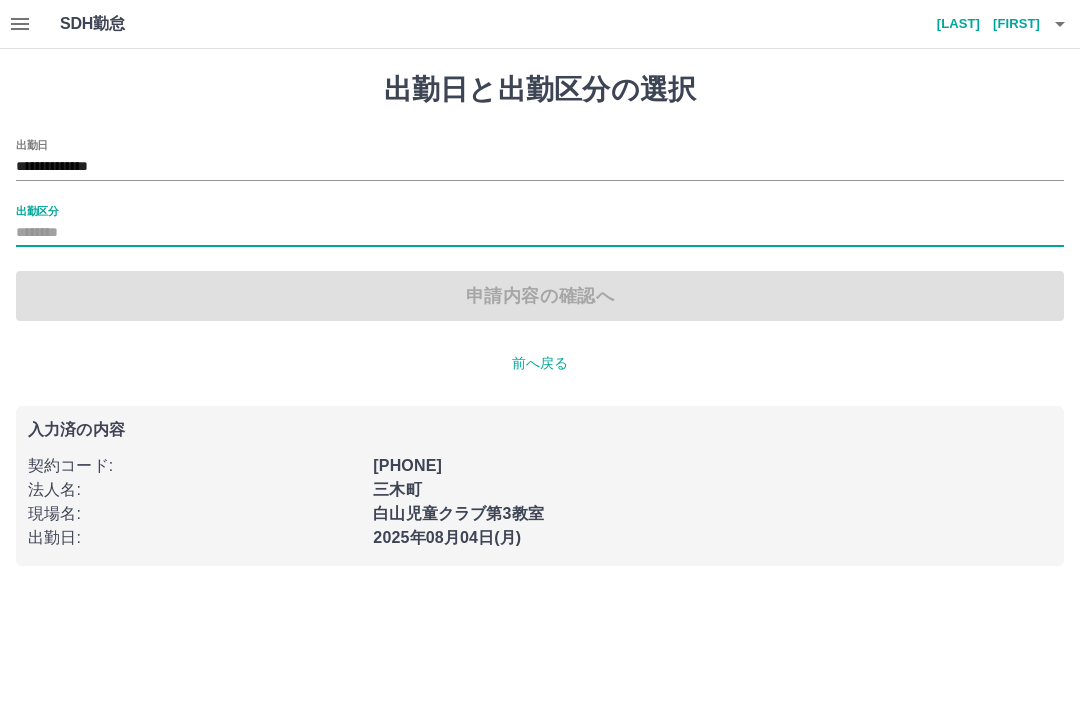 click on "出勤区分" at bounding box center [540, 226] 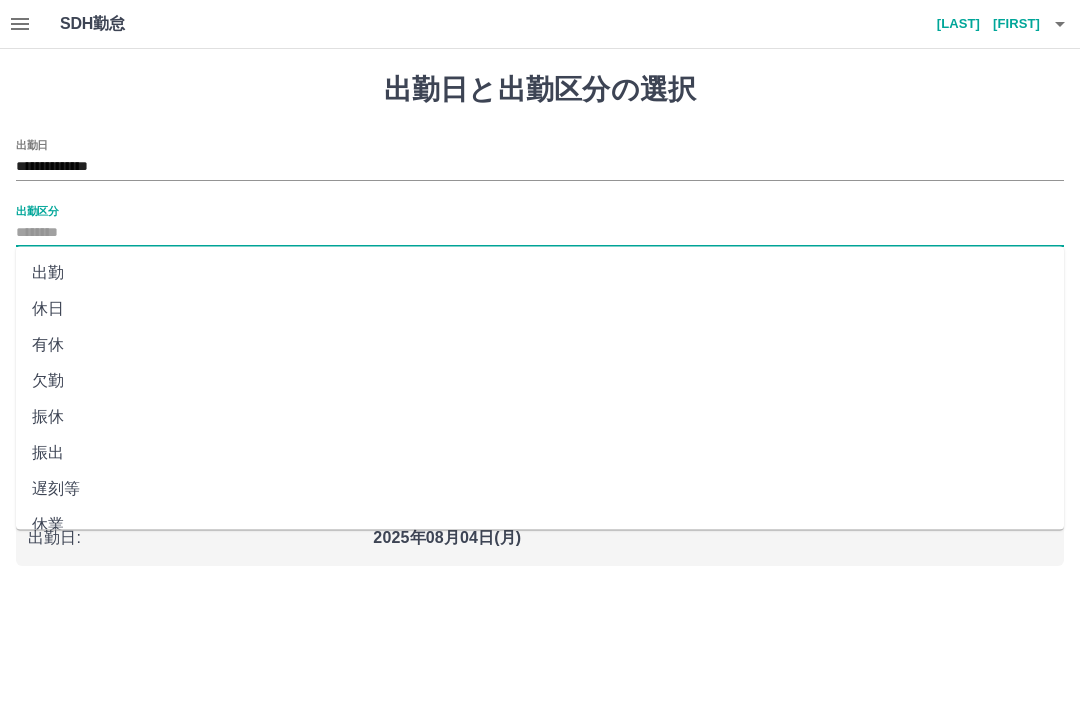 click on "出勤" at bounding box center [540, 273] 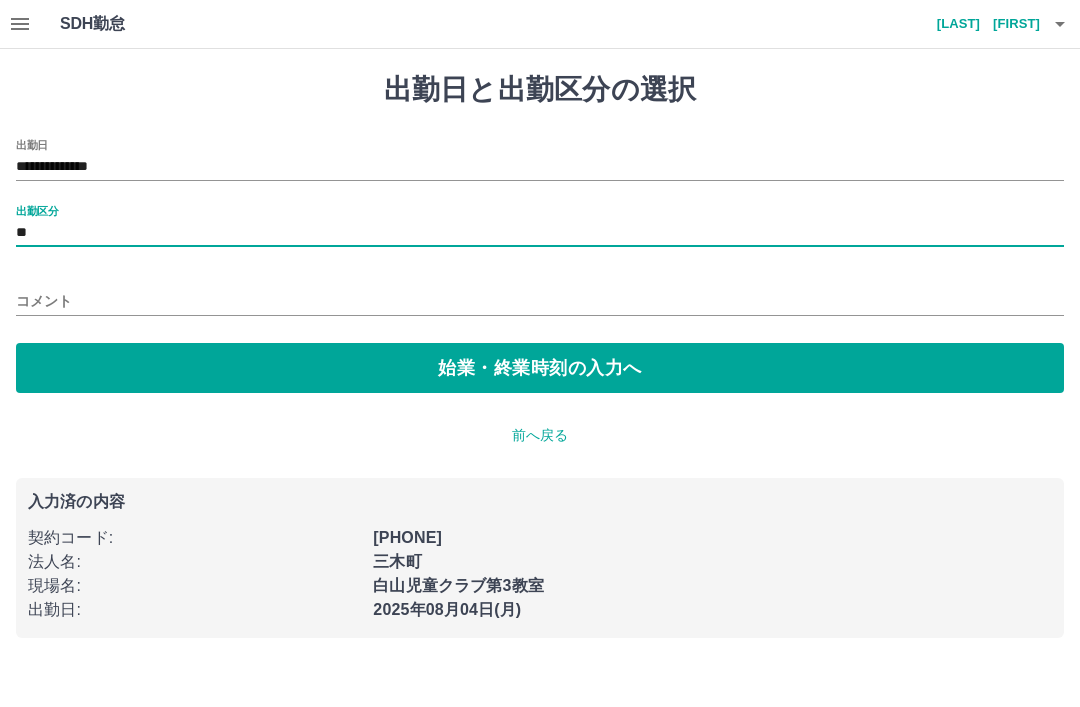 click on "コメント" at bounding box center [540, 301] 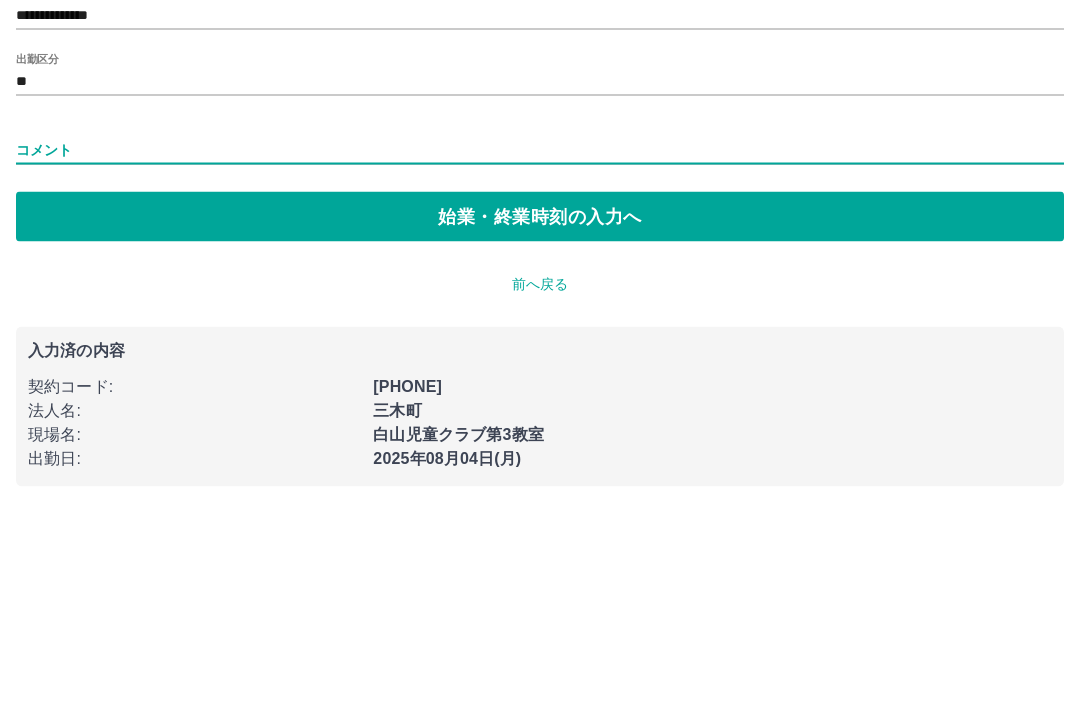 click on "始業・終業時刻の入力へ" at bounding box center (540, 368) 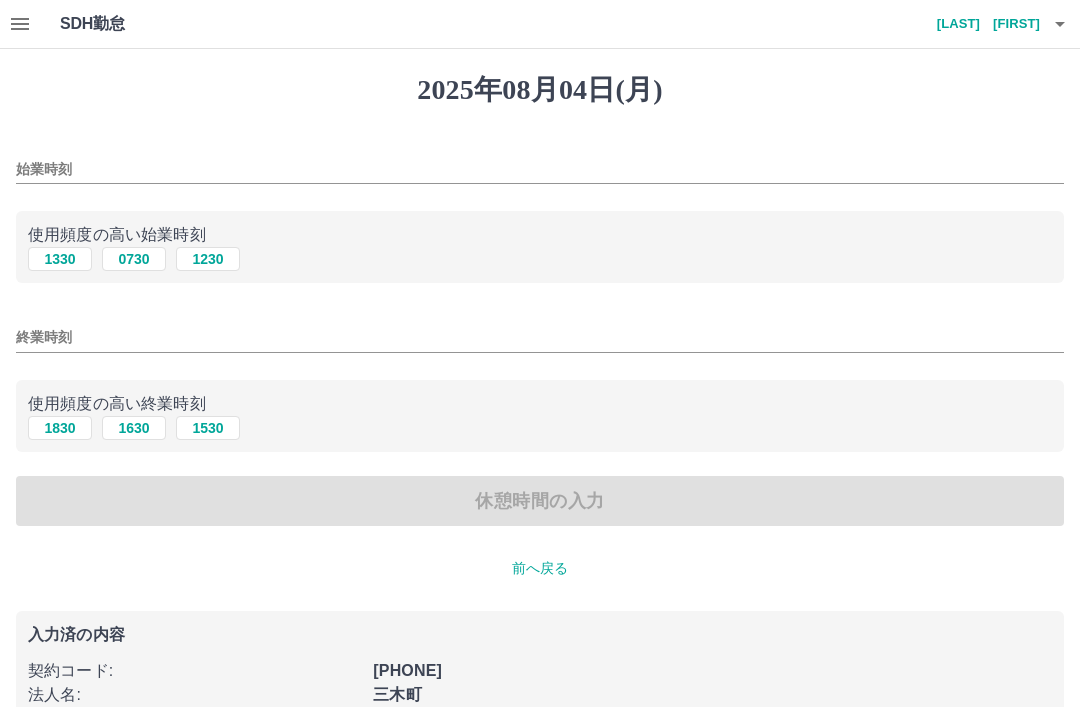 click on "0730" at bounding box center (134, 259) 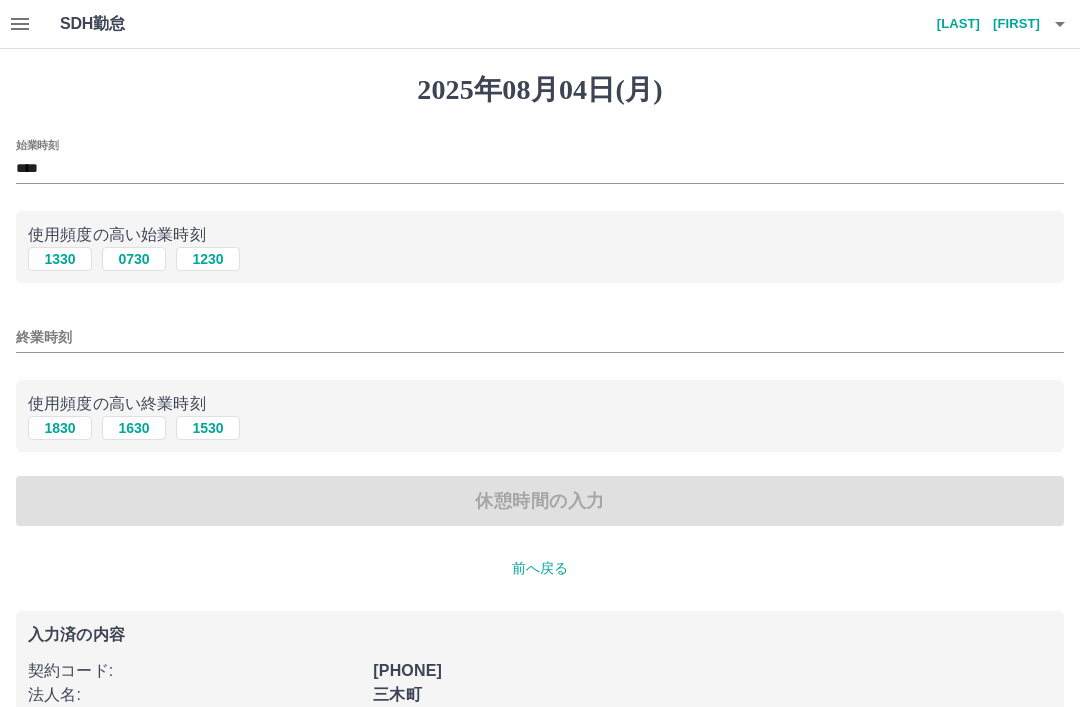 click on "終業時刻" at bounding box center [540, 331] 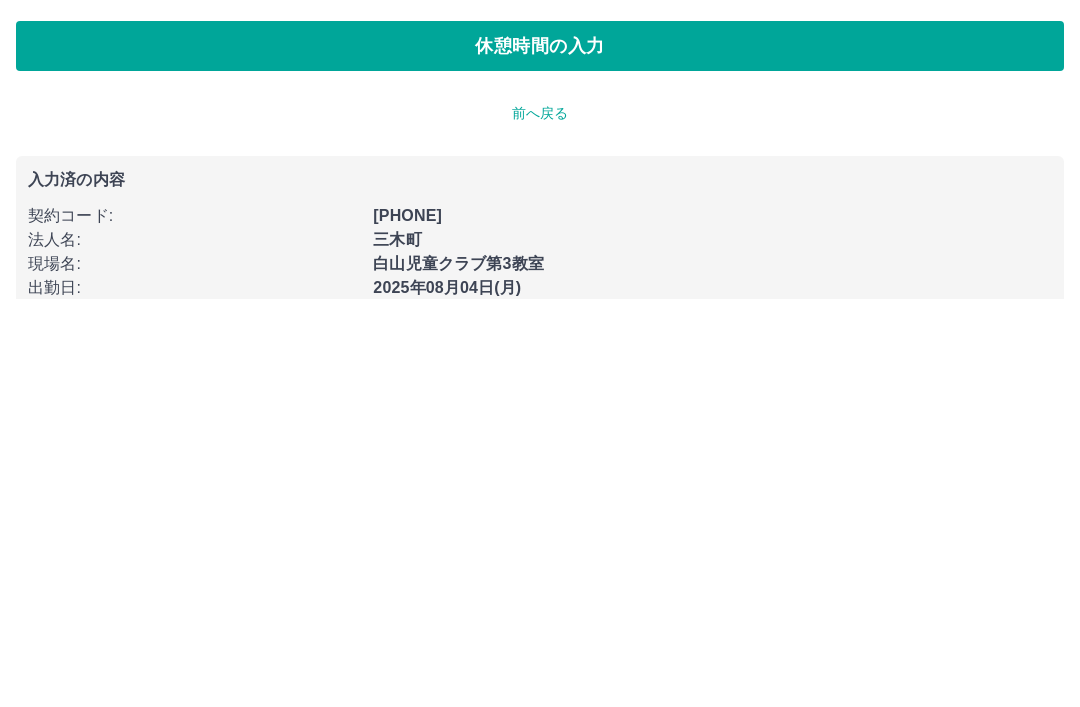 type on "****" 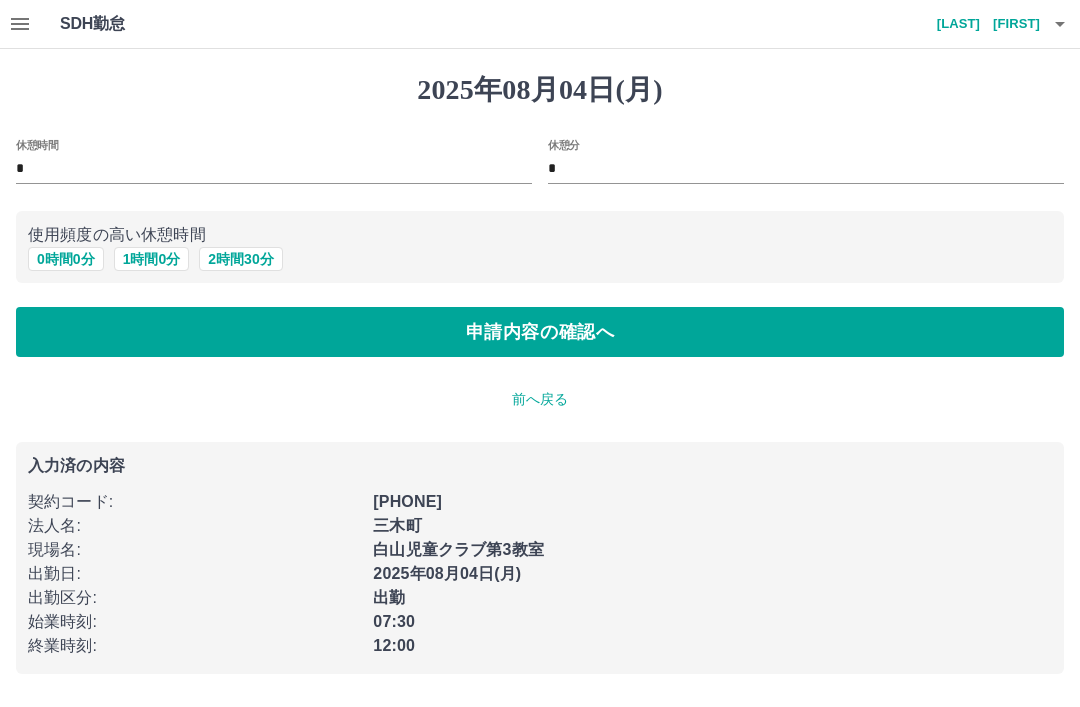 scroll, scrollTop: 0, scrollLeft: 0, axis: both 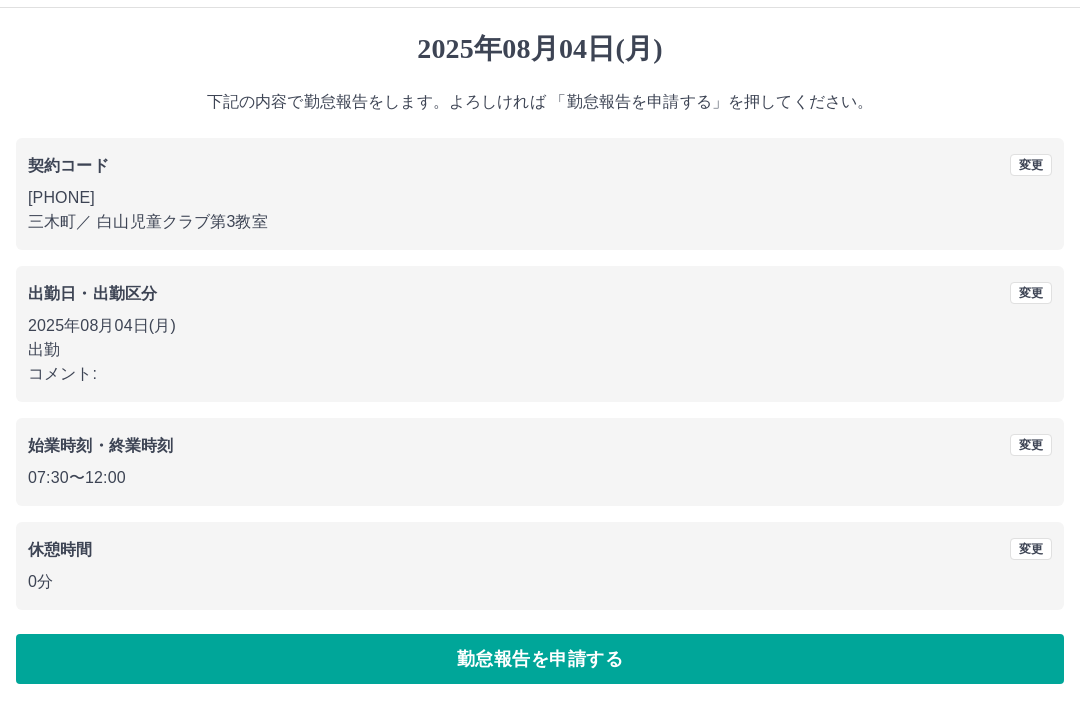 click on "勤怠報告を申請する" at bounding box center [540, 659] 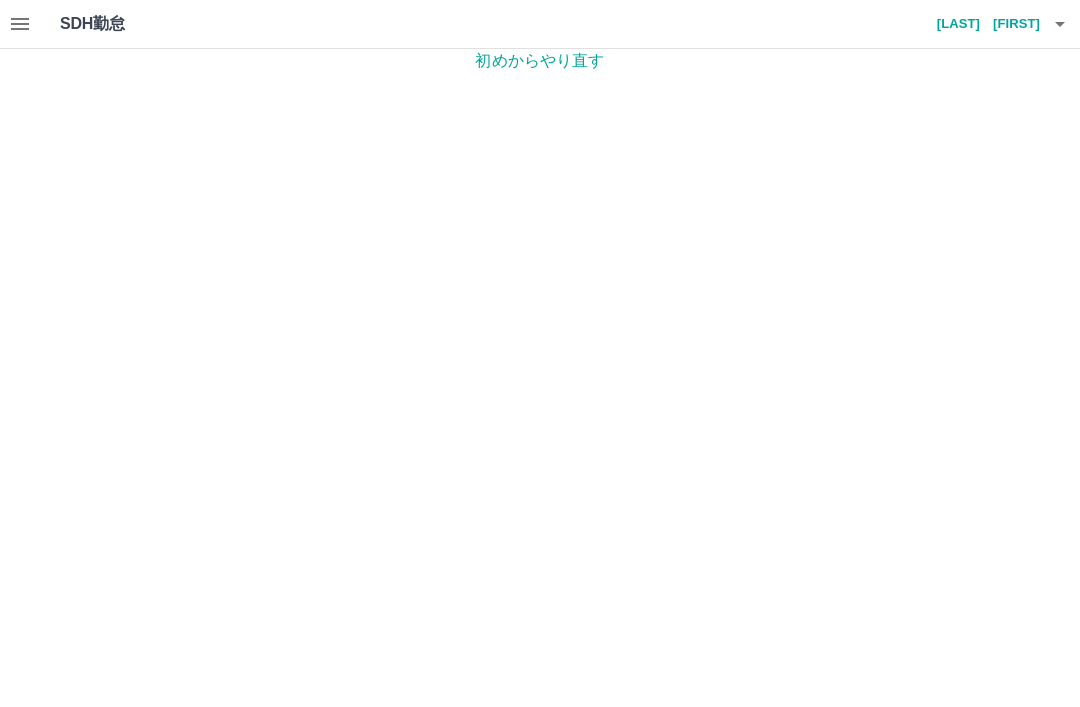 scroll, scrollTop: 0, scrollLeft: 0, axis: both 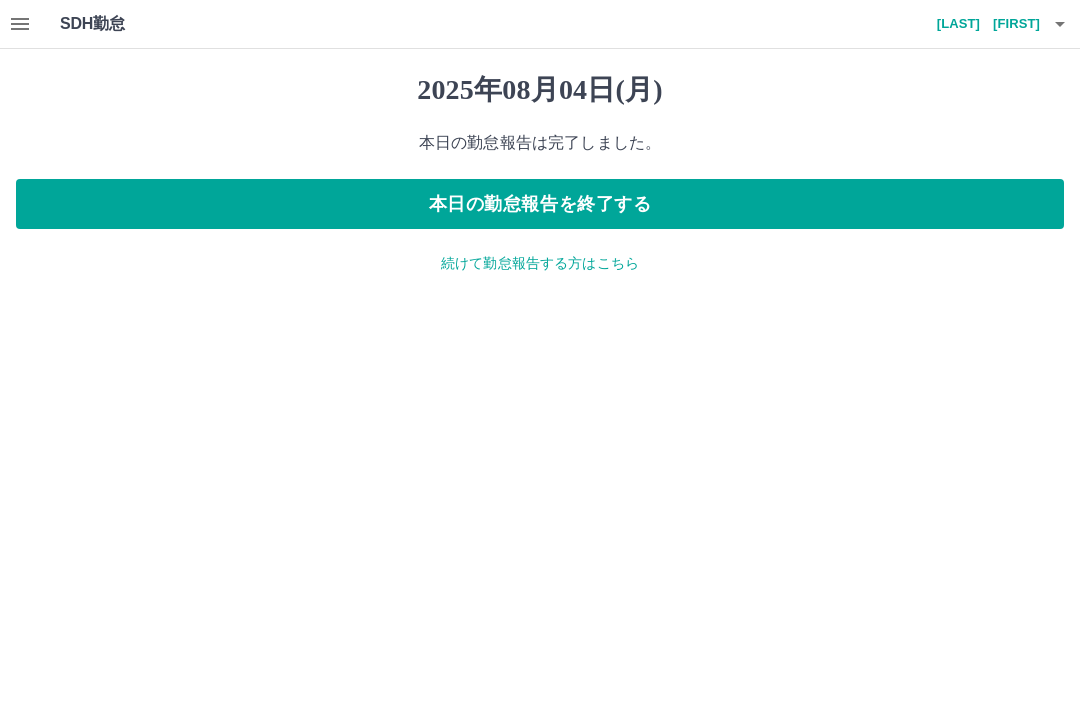 click on "[LAST]　[FIRST]" at bounding box center [980, 24] 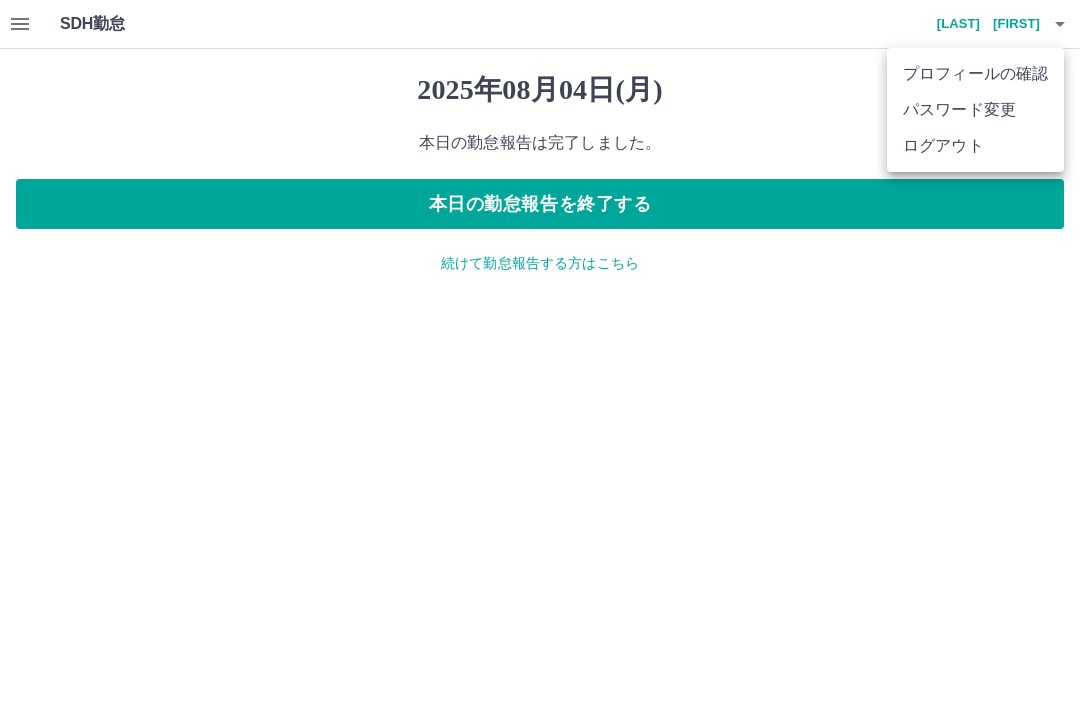 click on "ログアウト" at bounding box center (975, 146) 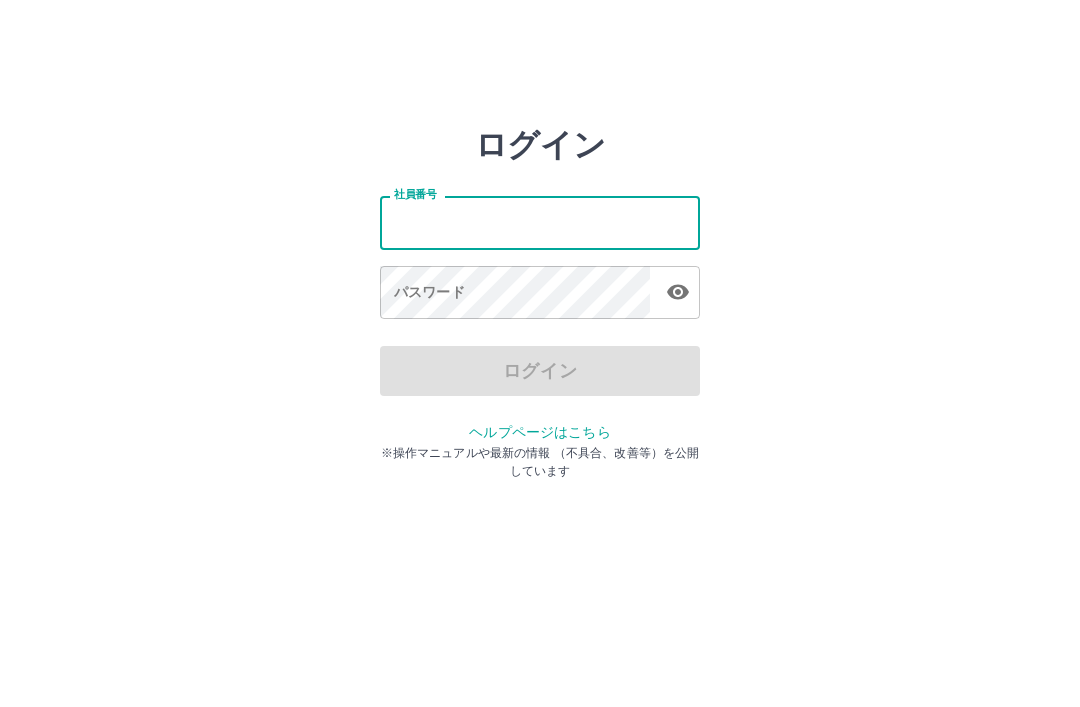 scroll, scrollTop: 0, scrollLeft: 0, axis: both 